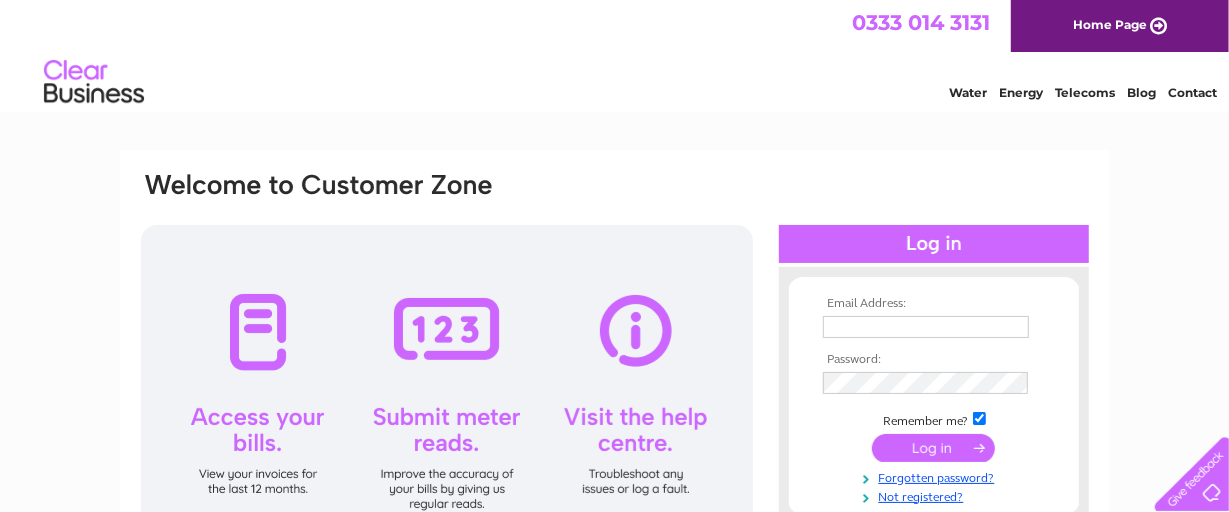 scroll, scrollTop: 0, scrollLeft: 0, axis: both 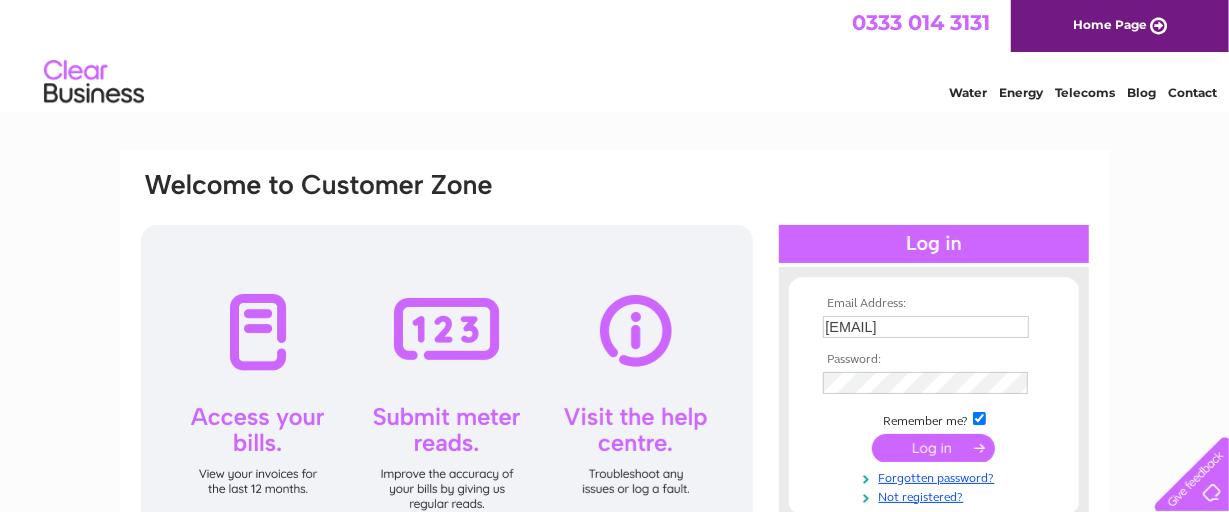 click on "Email Address:
Bluesky6115@gmail.com
Password:
Forgotten password?" at bounding box center [614, 601] 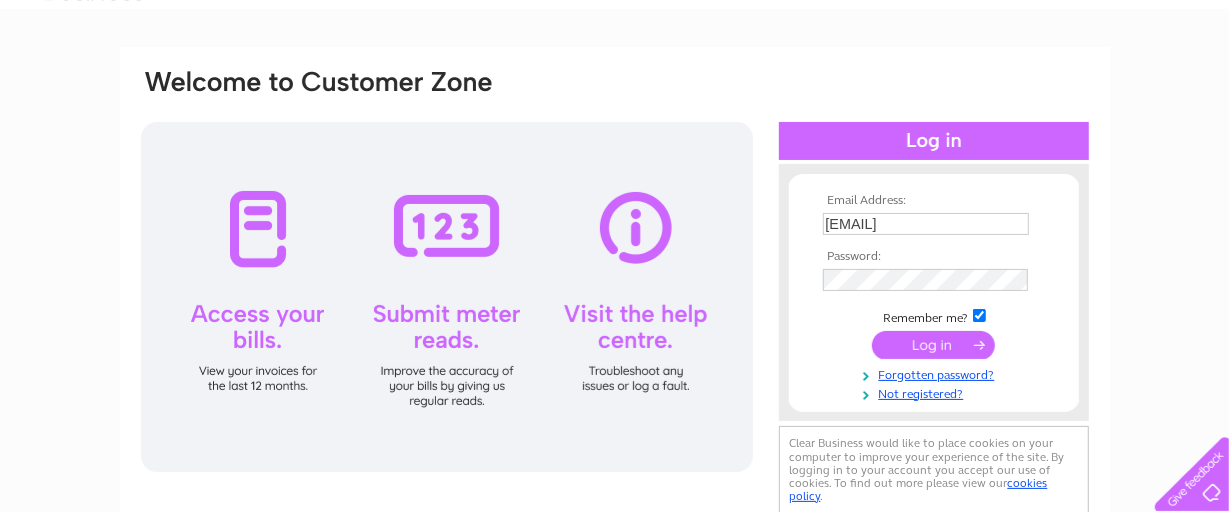 scroll, scrollTop: 133, scrollLeft: 0, axis: vertical 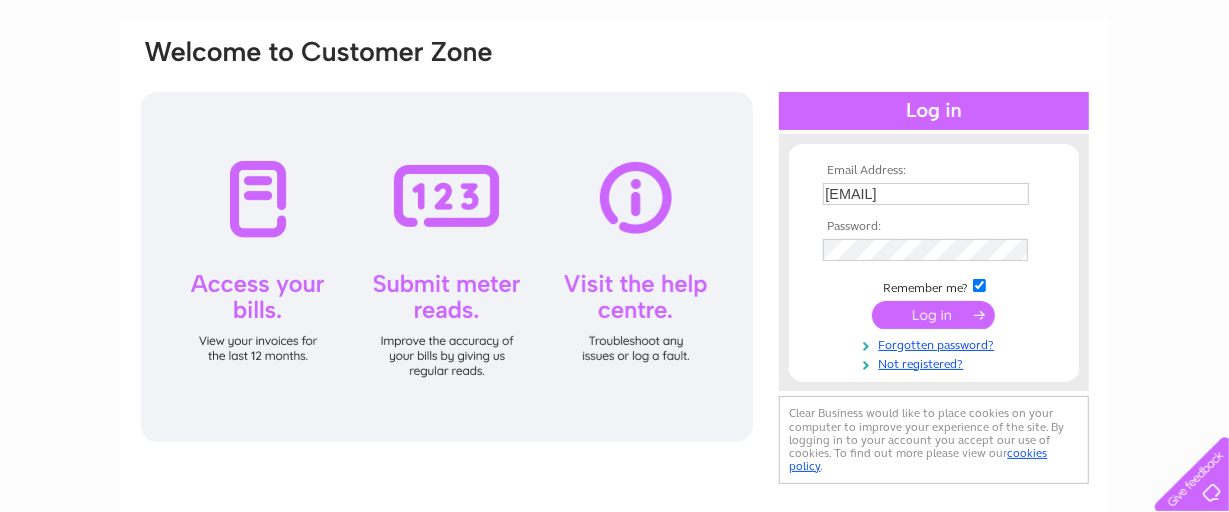 click at bounding box center [933, 315] 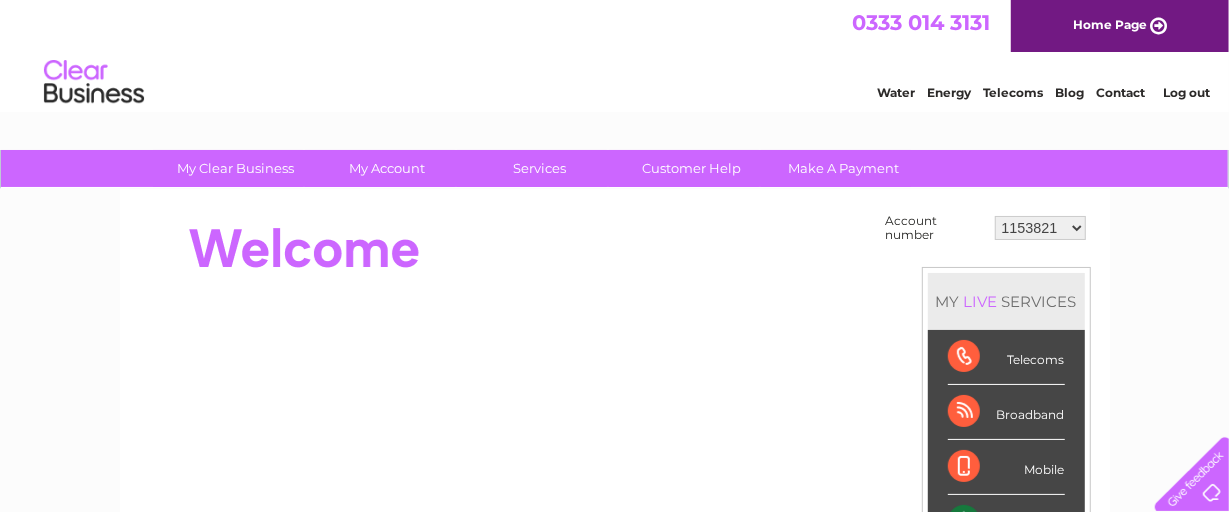 scroll, scrollTop: 0, scrollLeft: 0, axis: both 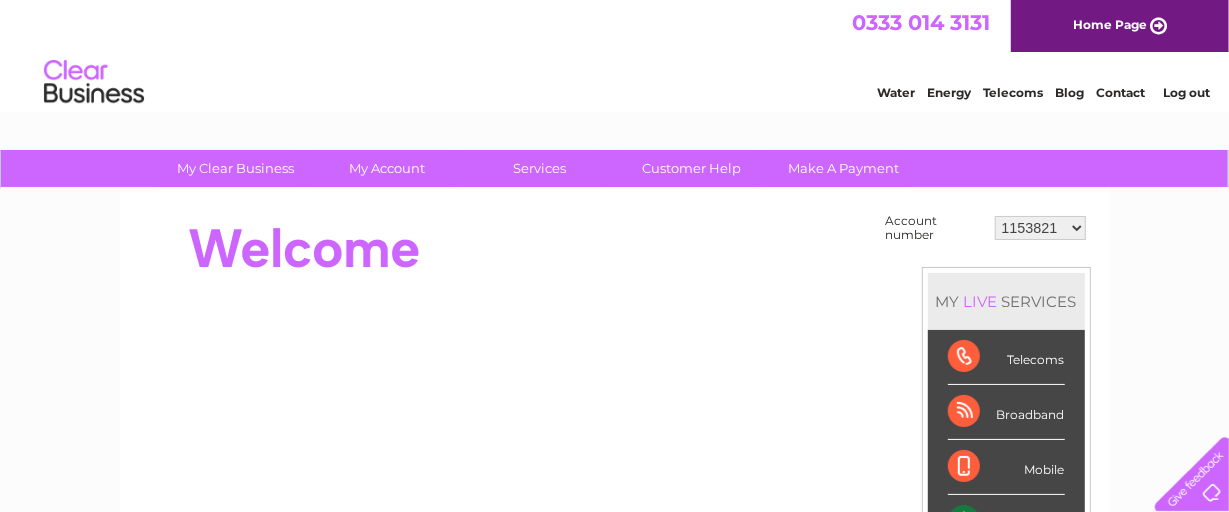 click on "My Clear Business
Login Details
My Details
My Preferences
Link Account
My Account
Bills and Payments   Direct Debit   Moving Premises" at bounding box center [614, 714] 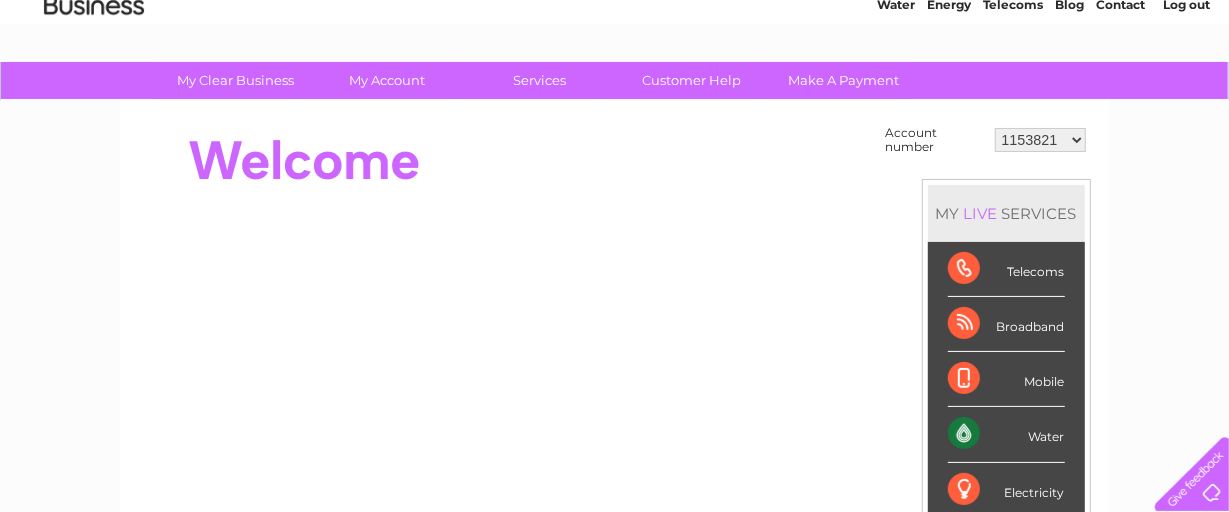 scroll, scrollTop: 44, scrollLeft: 0, axis: vertical 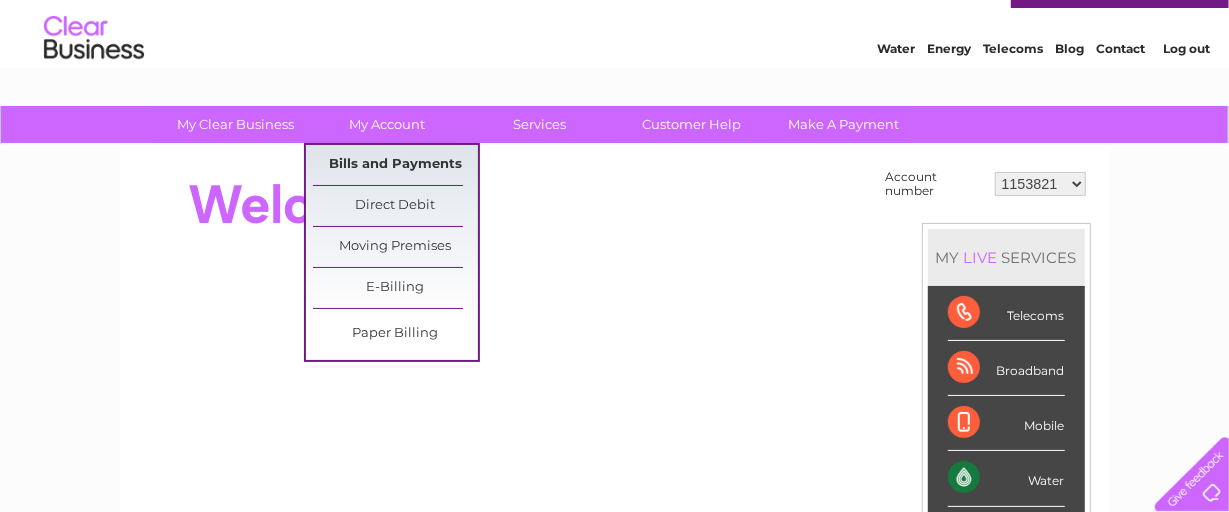 click on "Bills and Payments" at bounding box center (395, 165) 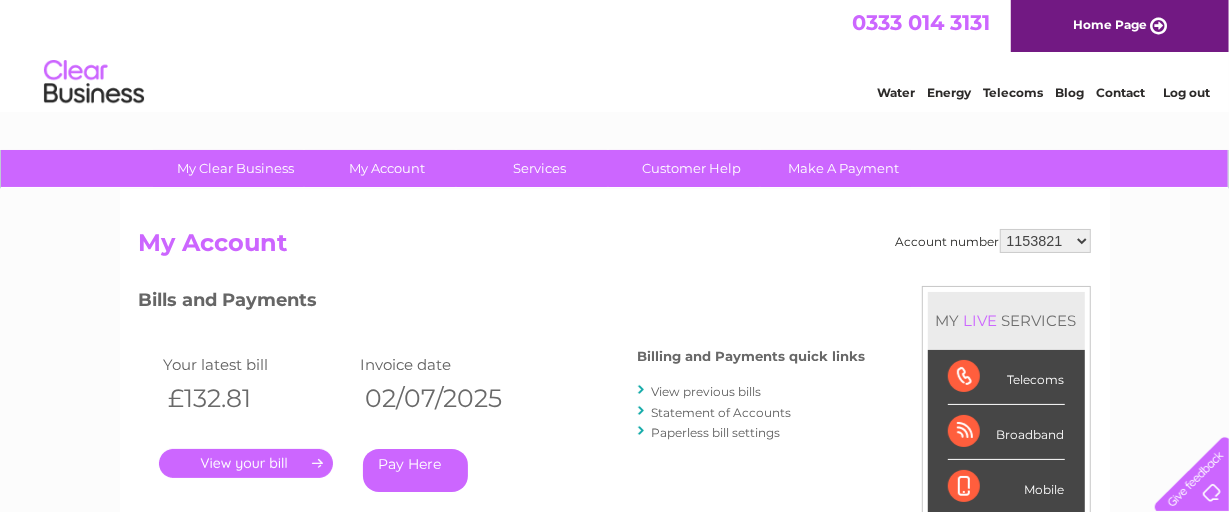 scroll, scrollTop: 0, scrollLeft: 0, axis: both 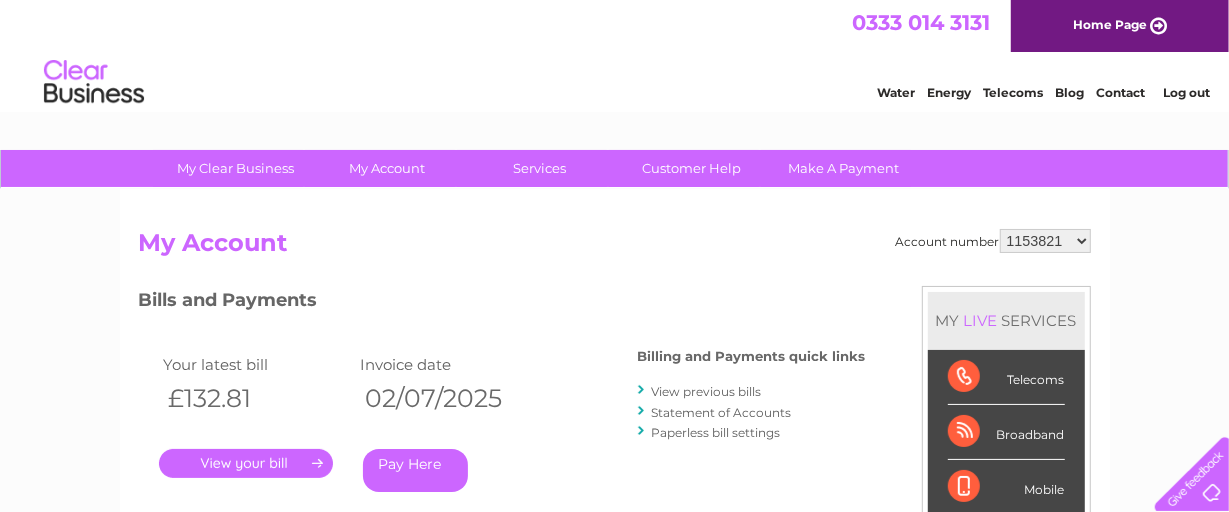click on "My Clear Business
Login Details
My Details
My Preferences
Link Account
My Account
Bills and Payments   Direct Debit   Moving Premises" at bounding box center [614, 671] 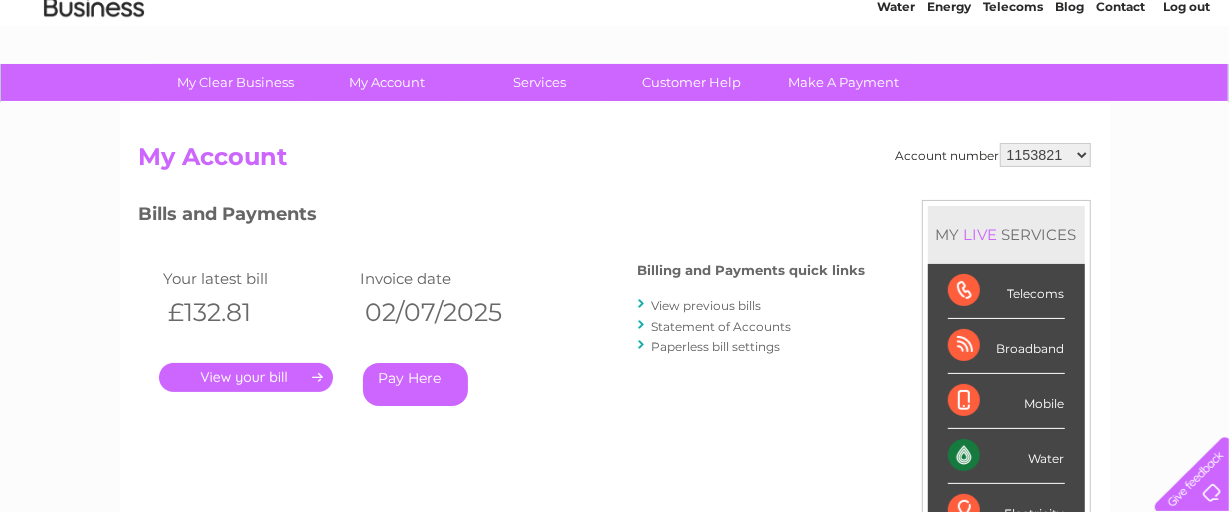scroll, scrollTop: 88, scrollLeft: 0, axis: vertical 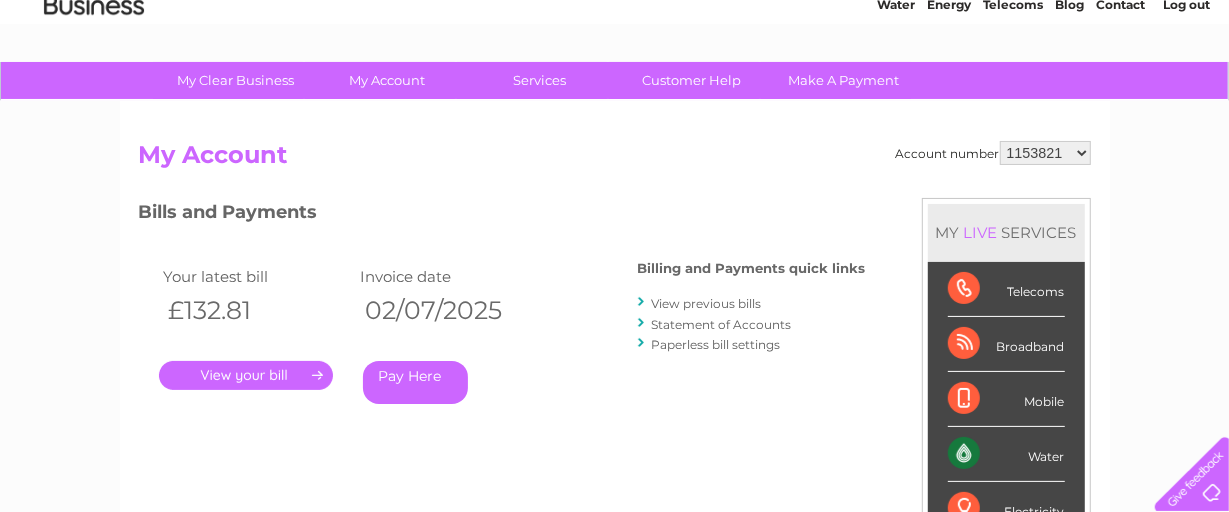 click on "." at bounding box center (246, 375) 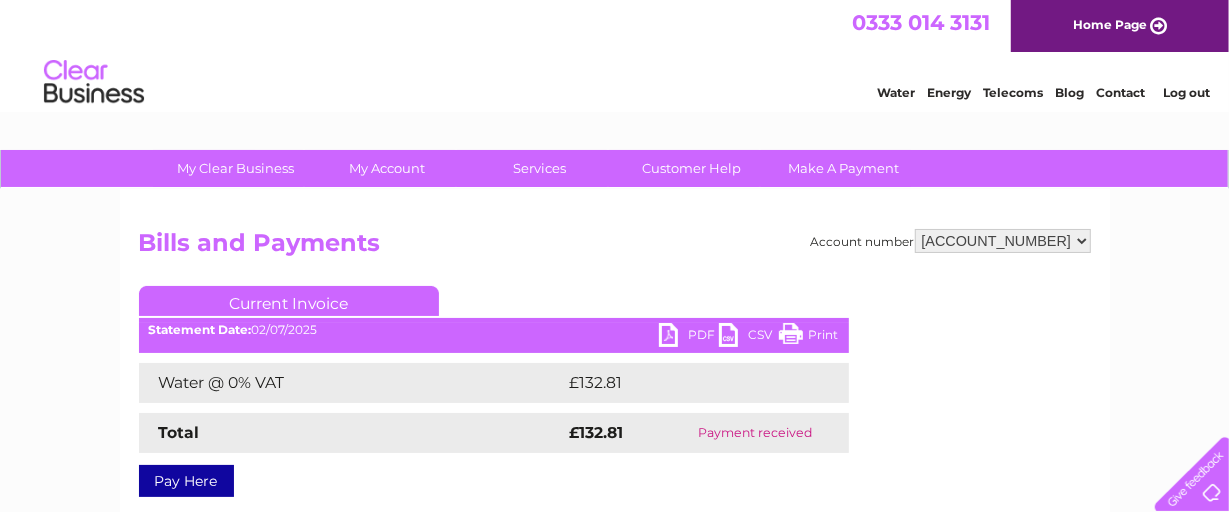 scroll, scrollTop: 0, scrollLeft: 0, axis: both 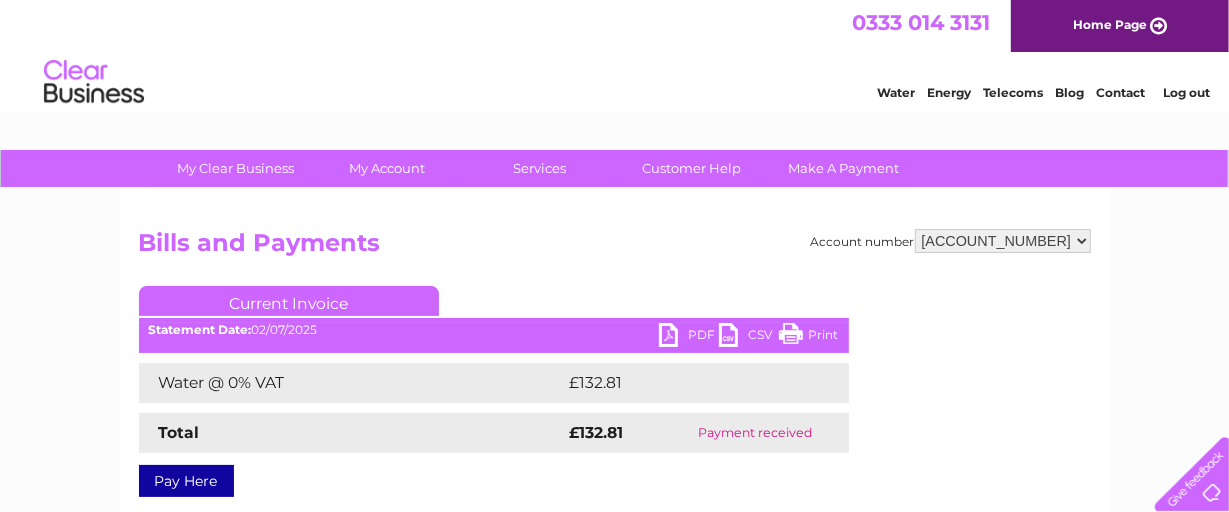 click on "My Clear Business
Login Details
My Details
My Preferences
Link Account
My Account
Bills and Payments   Direct Debit   Moving Premises" at bounding box center [614, 620] 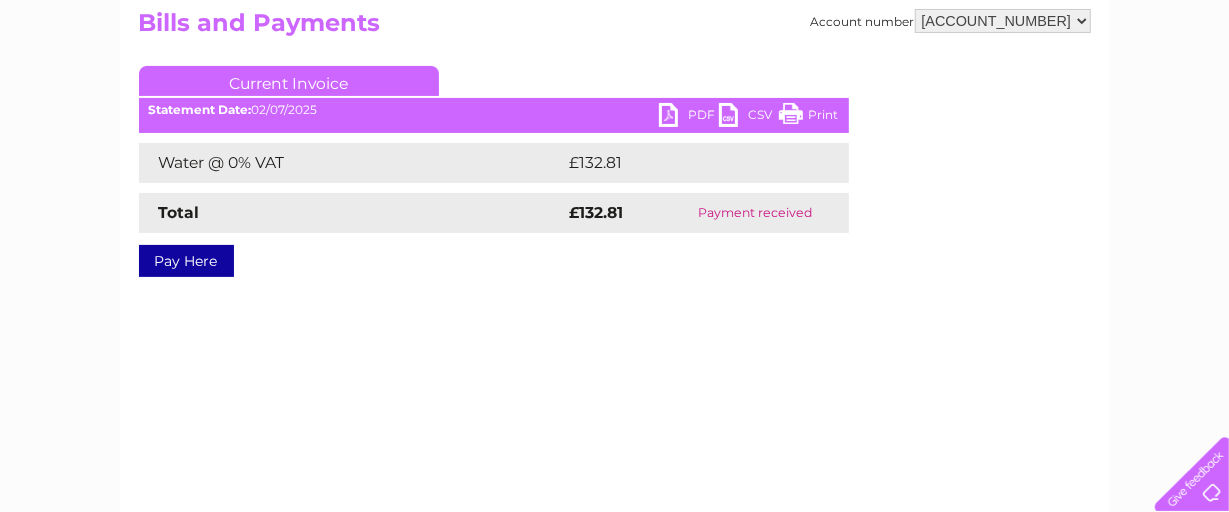 scroll, scrollTop: 222, scrollLeft: 0, axis: vertical 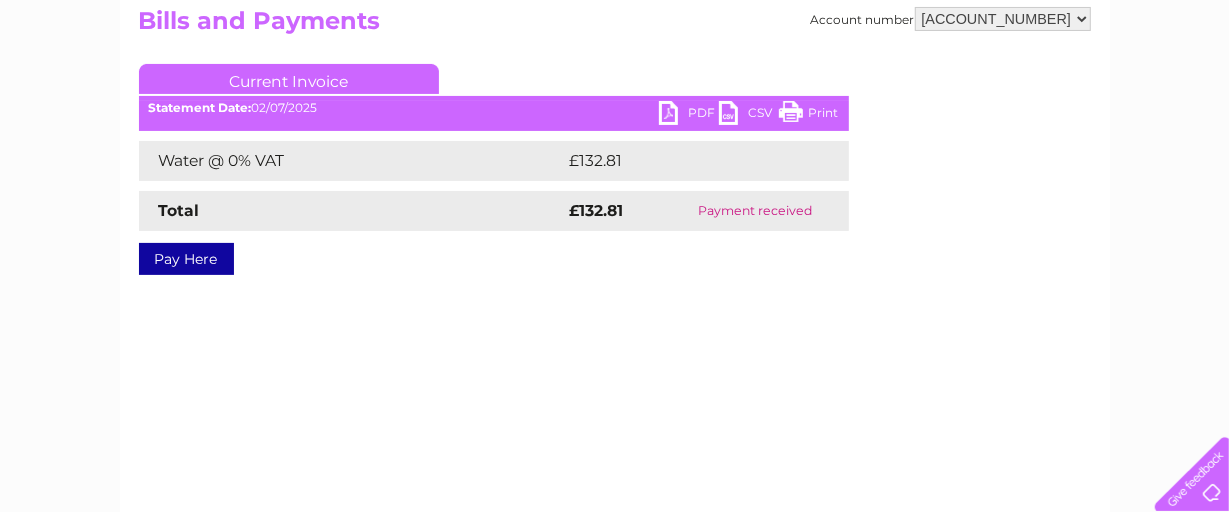 click on "Current Invoice" at bounding box center (289, 79) 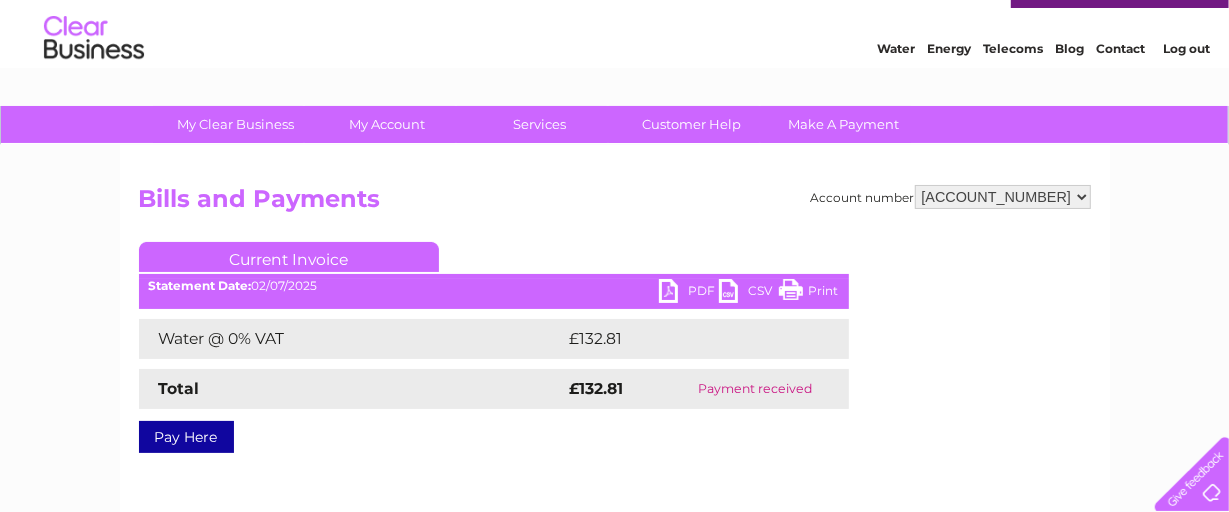 scroll, scrollTop: 0, scrollLeft: 0, axis: both 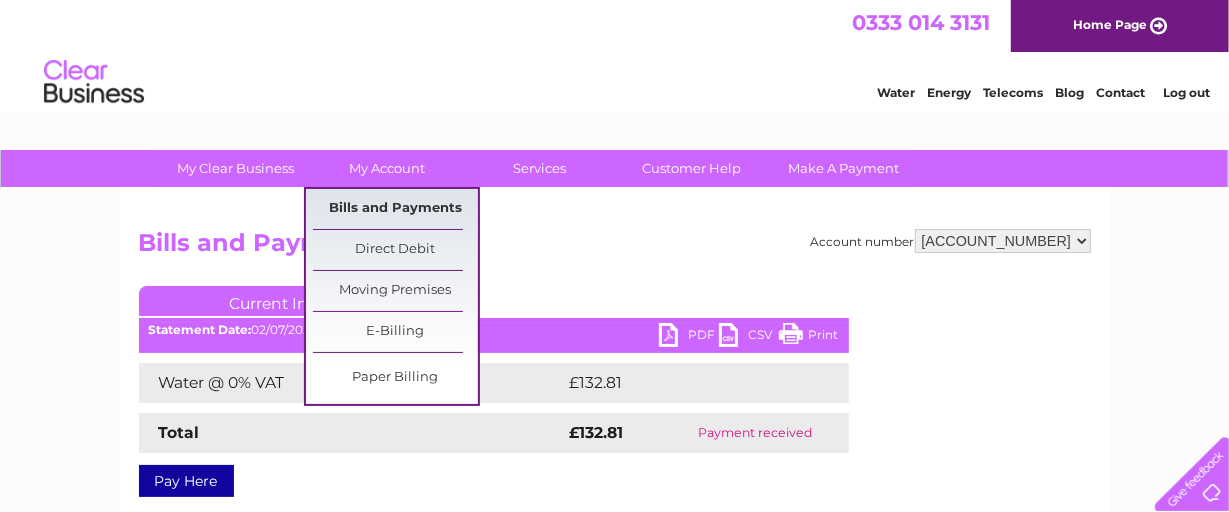 click on "Bills and Payments" at bounding box center (395, 209) 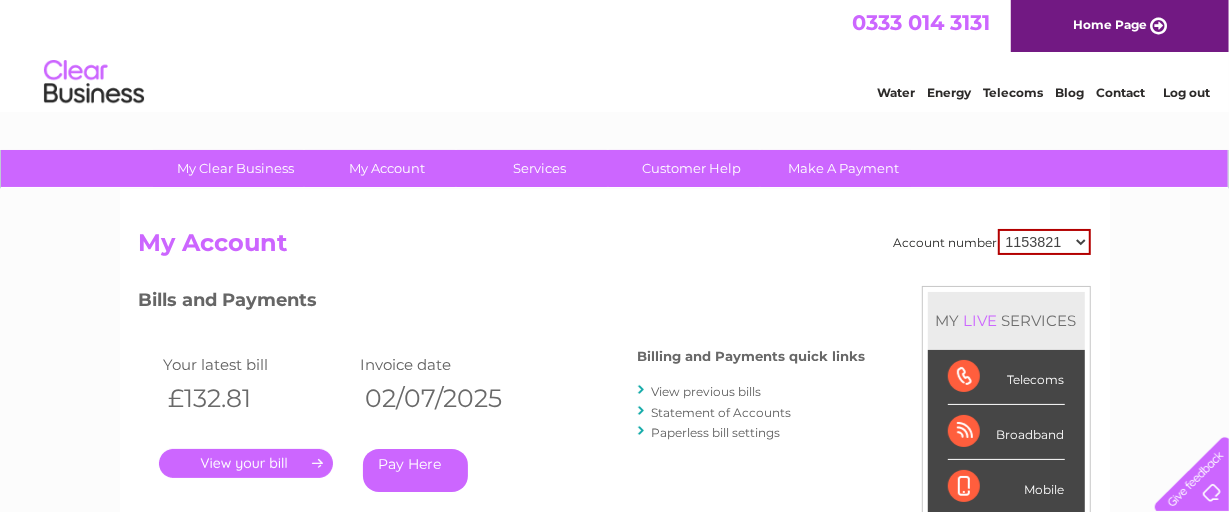 scroll, scrollTop: 0, scrollLeft: 0, axis: both 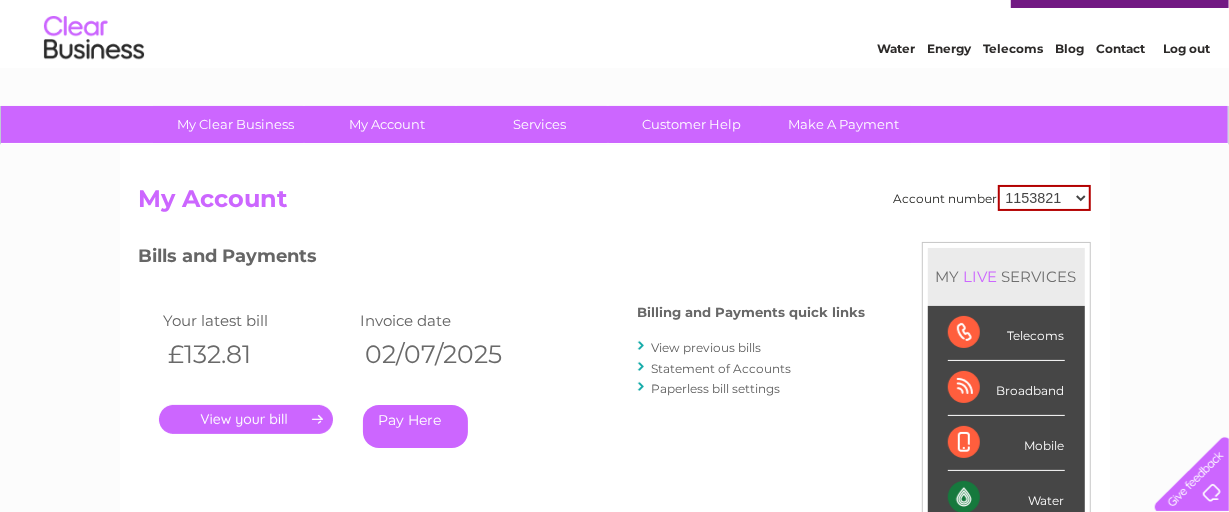 click on "View previous bills" at bounding box center [707, 347] 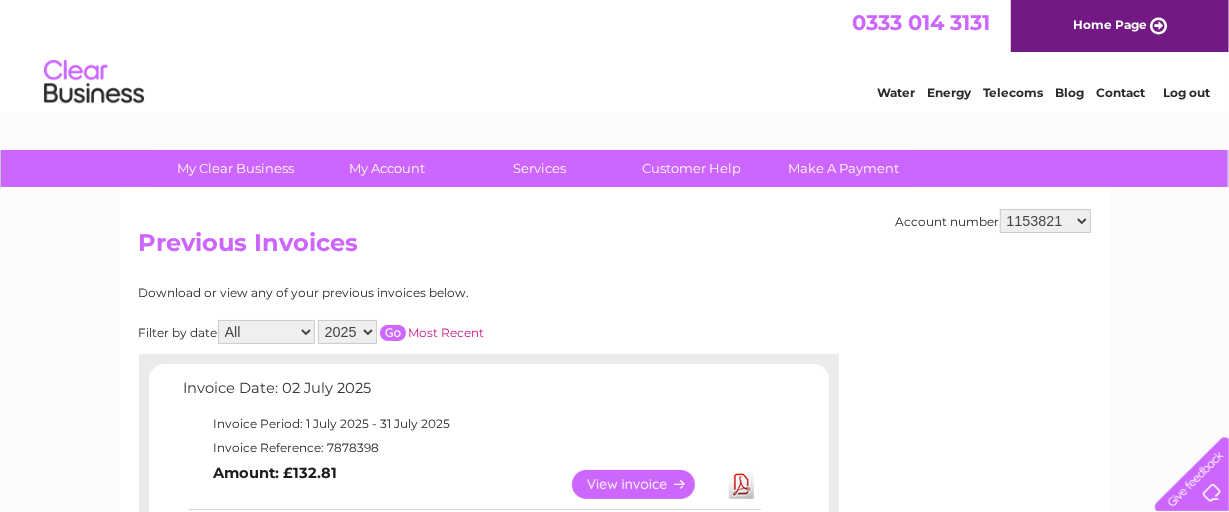 scroll, scrollTop: 0, scrollLeft: 0, axis: both 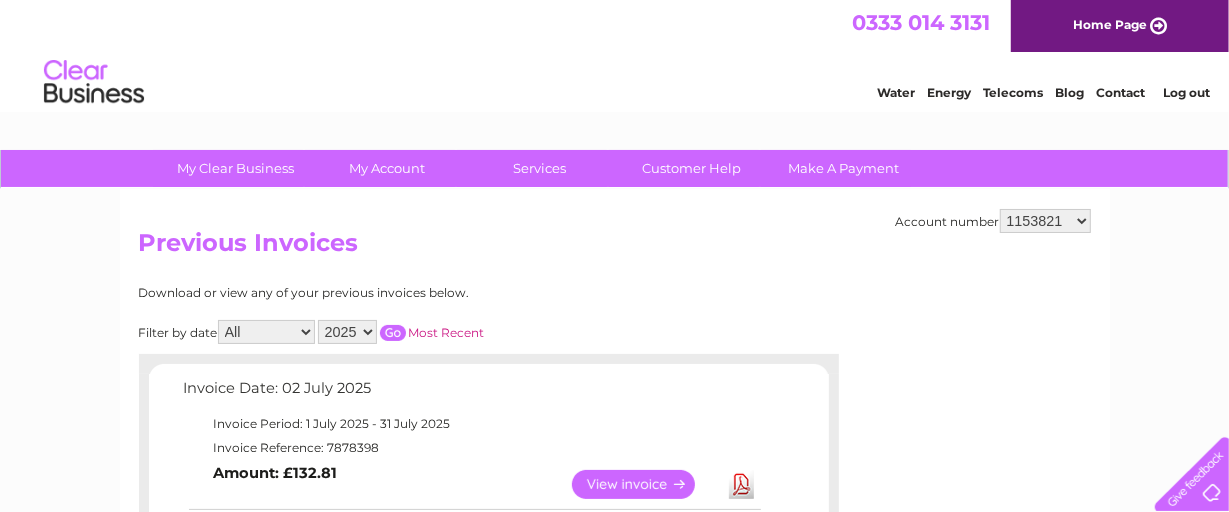 click on "My Clear Business
Login Details
My Details
My Preferences
Link Account
My Account
Bills and Payments   Direct Debit   Moving Premises" at bounding box center [614, 985] 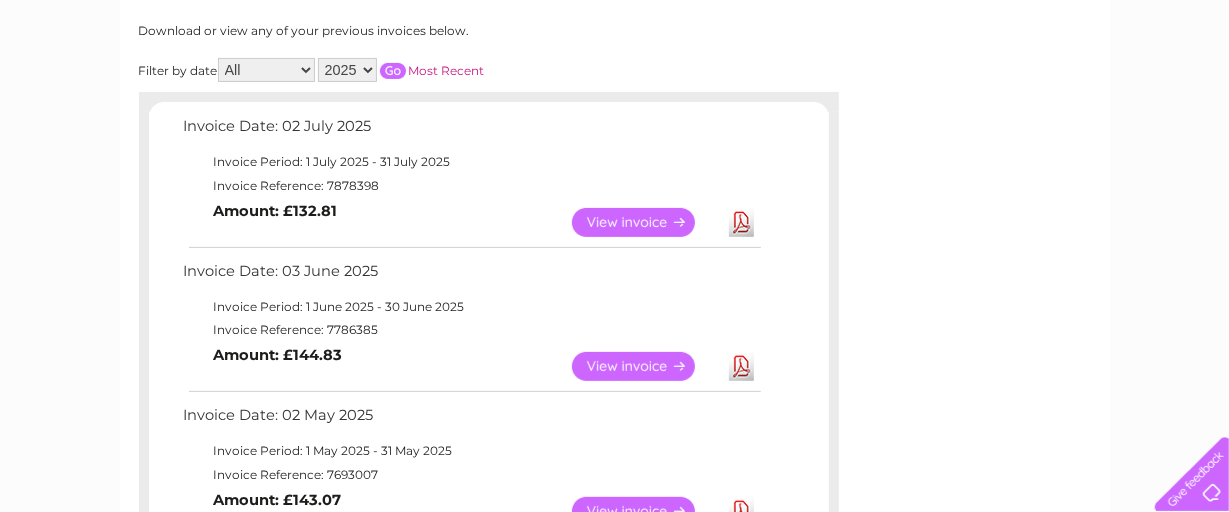 scroll, scrollTop: 266, scrollLeft: 0, axis: vertical 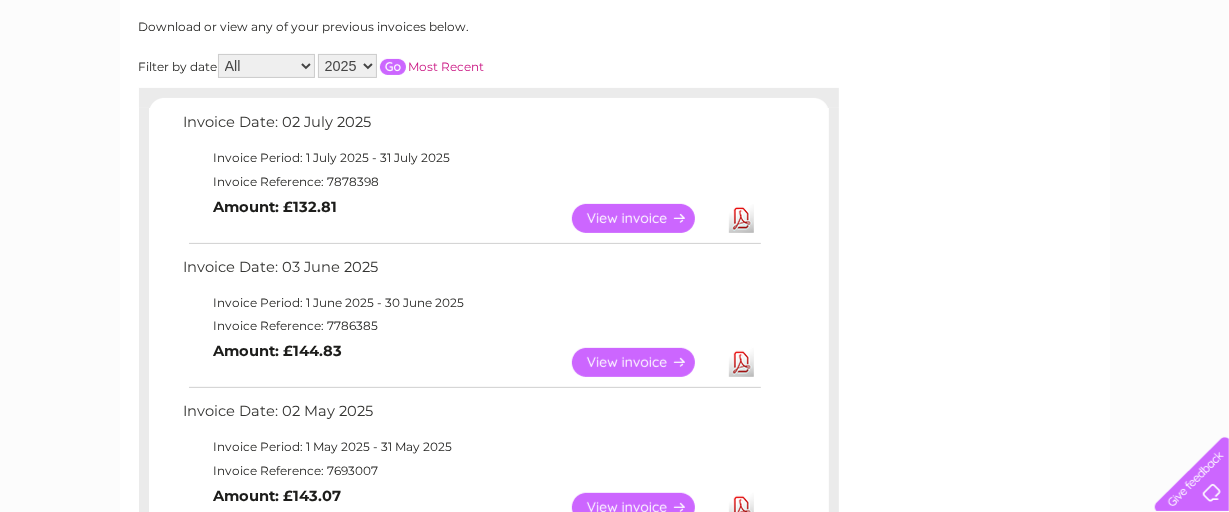 click on "Download" at bounding box center (741, 218) 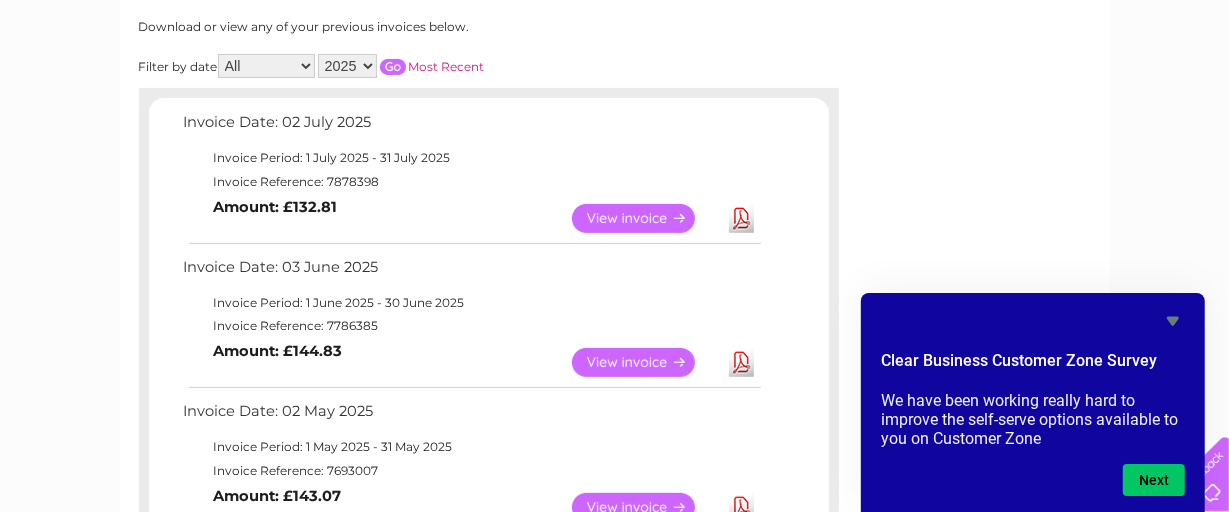 click on "My Clear Business
Login Details
My Details
My Preferences
Link Account
My Account
Bills and Payments   Direct Debit   Moving Premises" at bounding box center (614, 719) 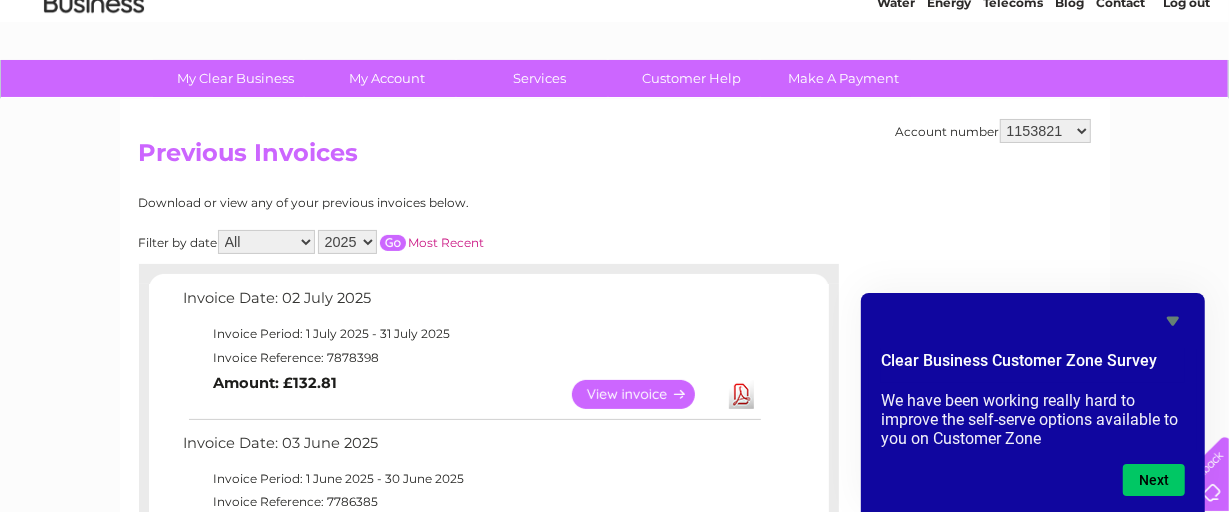 scroll, scrollTop: 88, scrollLeft: 0, axis: vertical 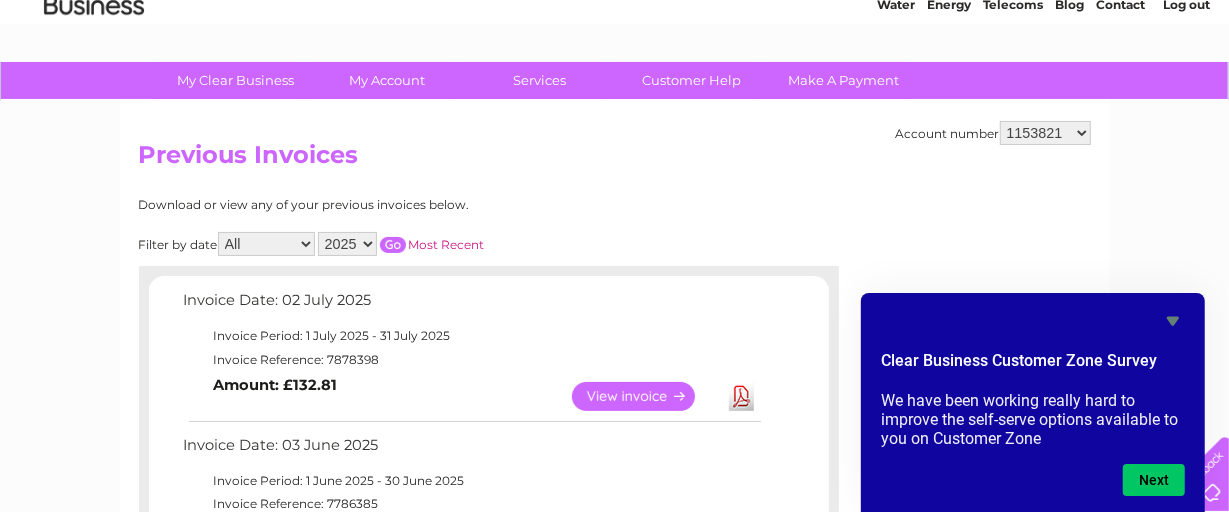 click on "1153821
30295611" at bounding box center [1045, 133] 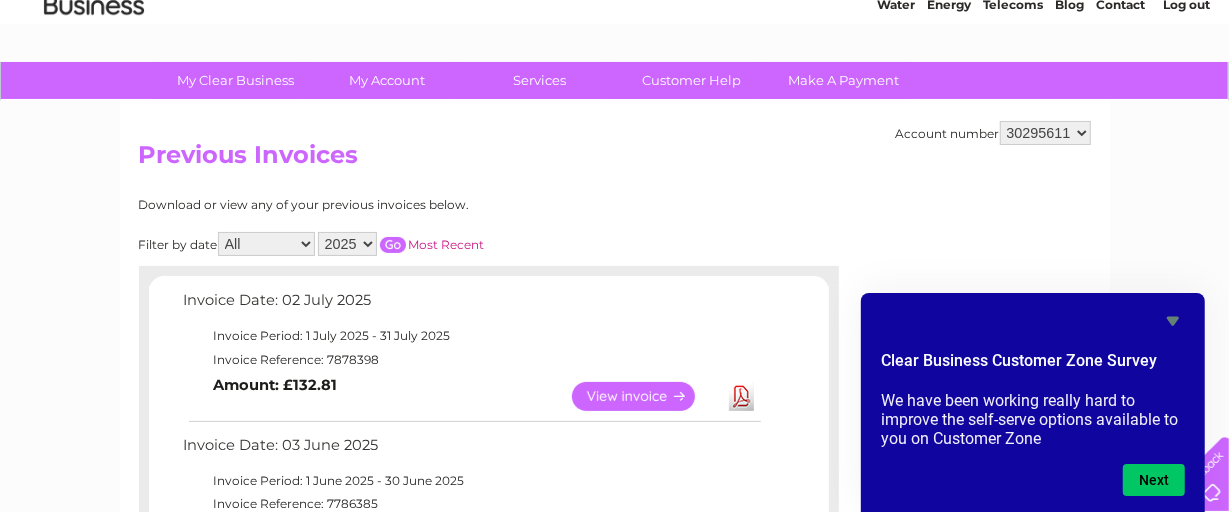 click on "1153821
30295611" at bounding box center [1045, 133] 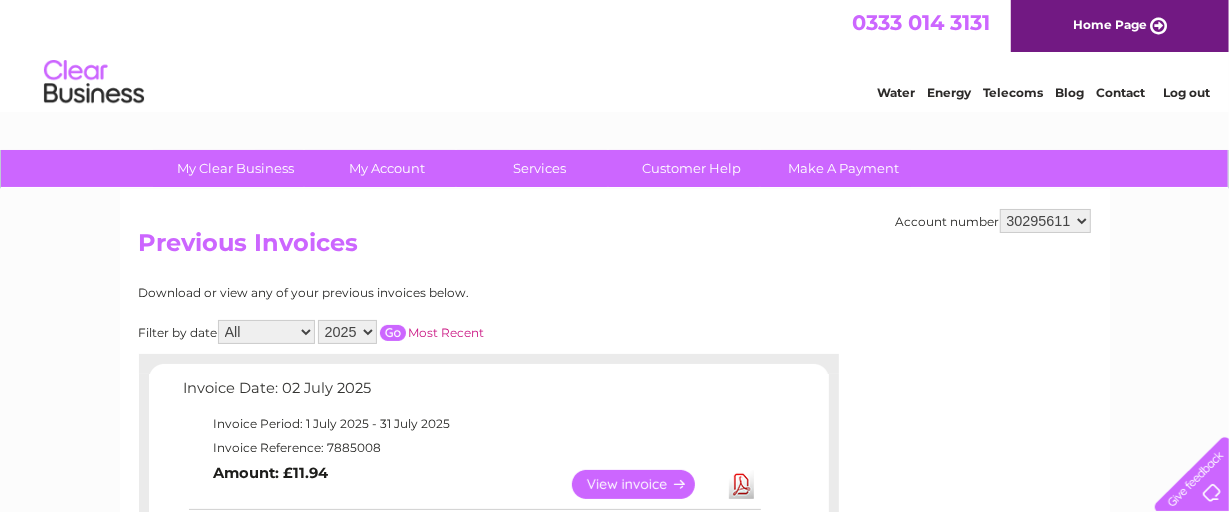 scroll, scrollTop: 0, scrollLeft: 0, axis: both 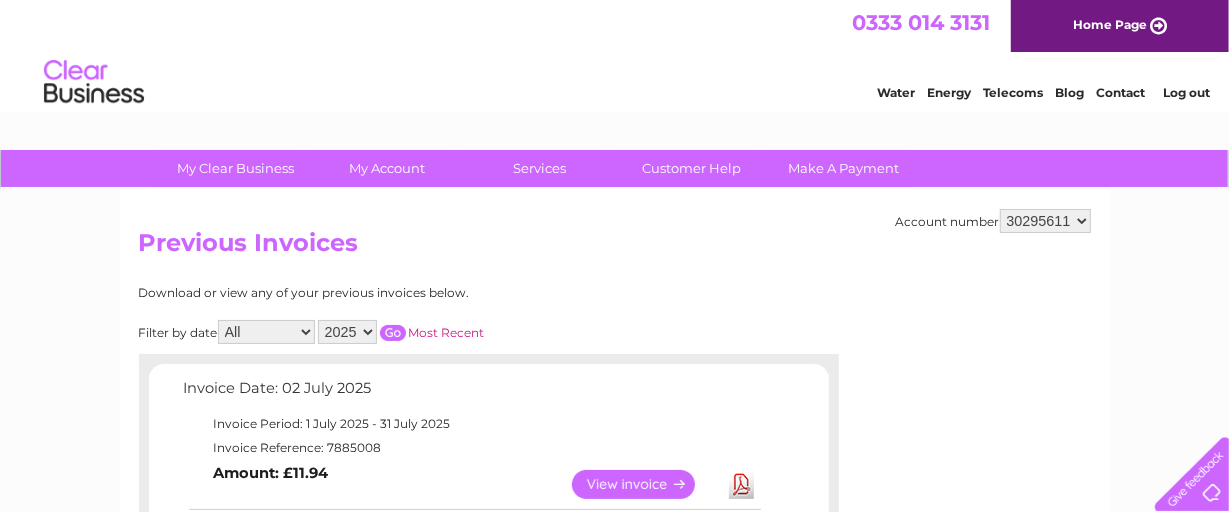 click on "Download or view any of your previous invoices below.
Filter by date
All
January
February
March
April
May
June
July
August
September
October
November
December
2025
2024
Most Recent
Invoice Date: [DATE] [MONTH] [YEAR]
Invoice Period: [DATE] [MONTH] [YEAR] -  [DATE] [MONTH] [YEAR]
Invoice Reference: [NUMBER]
View" at bounding box center (489, 872) 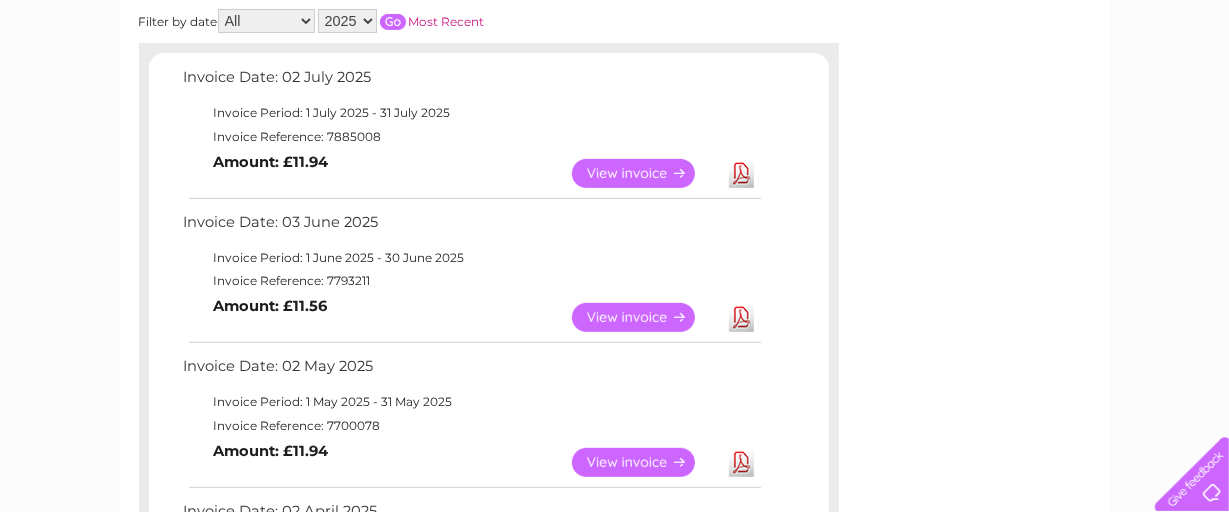 scroll, scrollTop: 311, scrollLeft: 0, axis: vertical 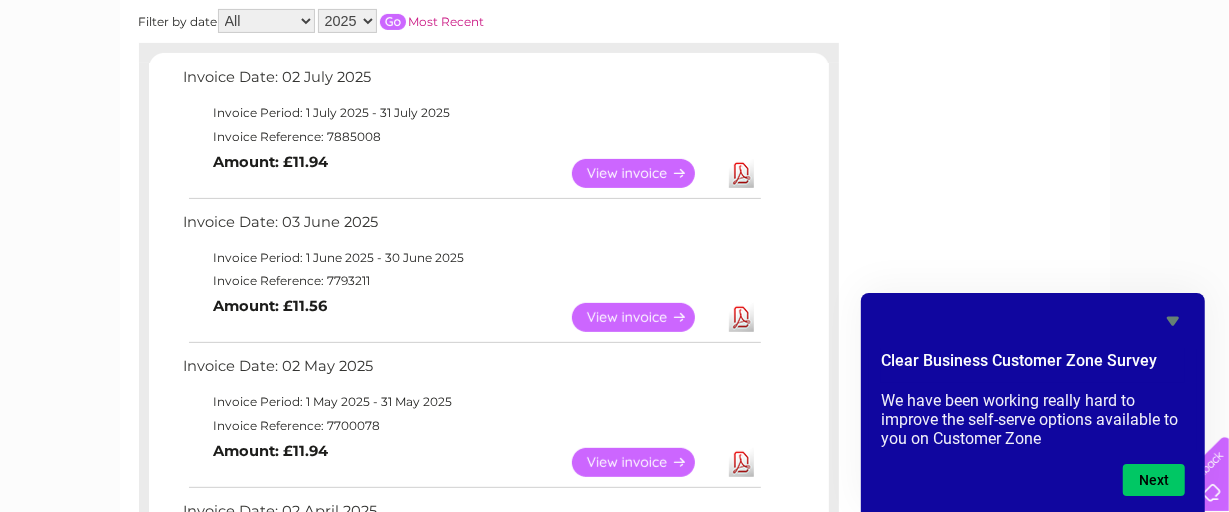 click on "My Clear Business
Login Details
My Details
My Preferences
Link Account
My Account
Bills and Payments   Direct Debit   Moving Premises" at bounding box center (614, 674) 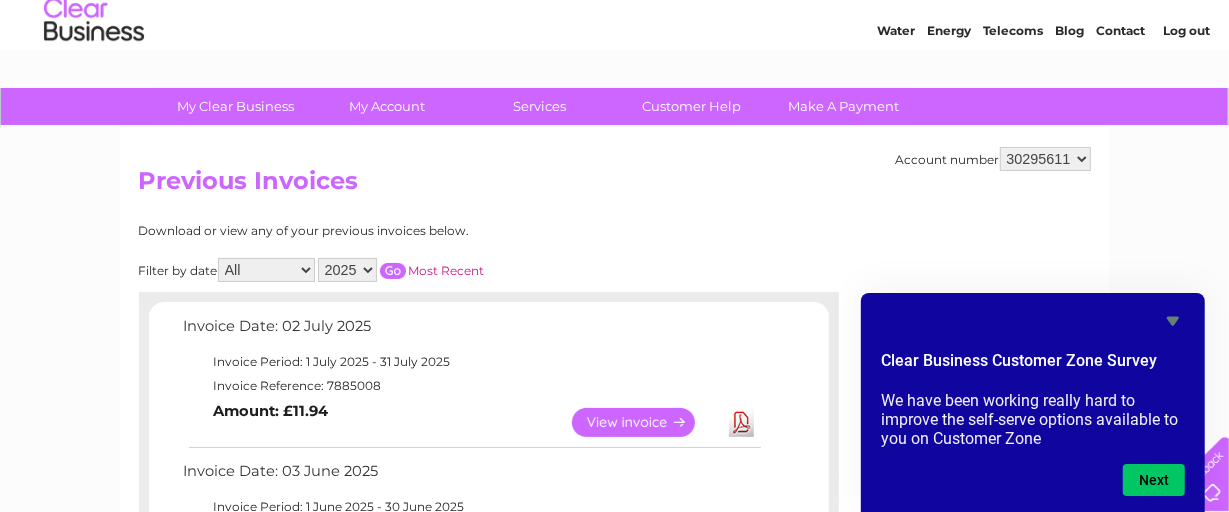 scroll, scrollTop: 0, scrollLeft: 0, axis: both 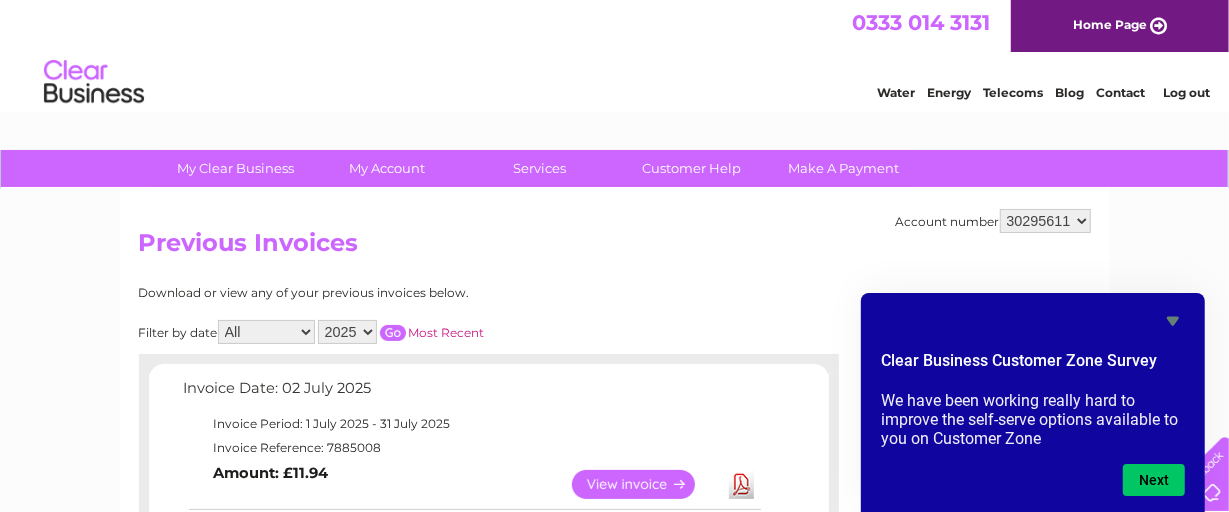 click on "Log out" at bounding box center (1186, 92) 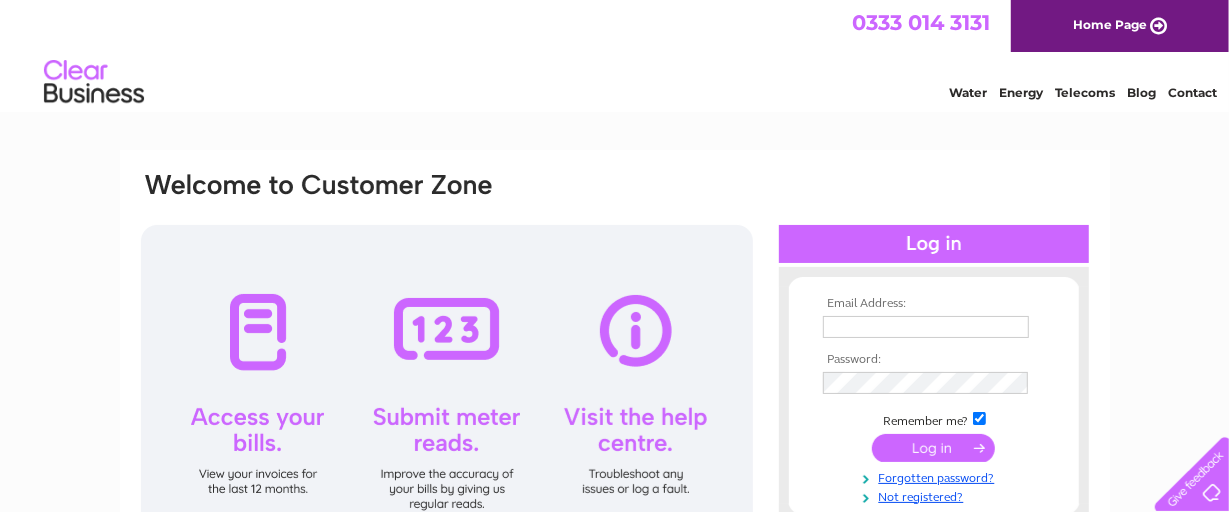 scroll, scrollTop: 0, scrollLeft: 0, axis: both 